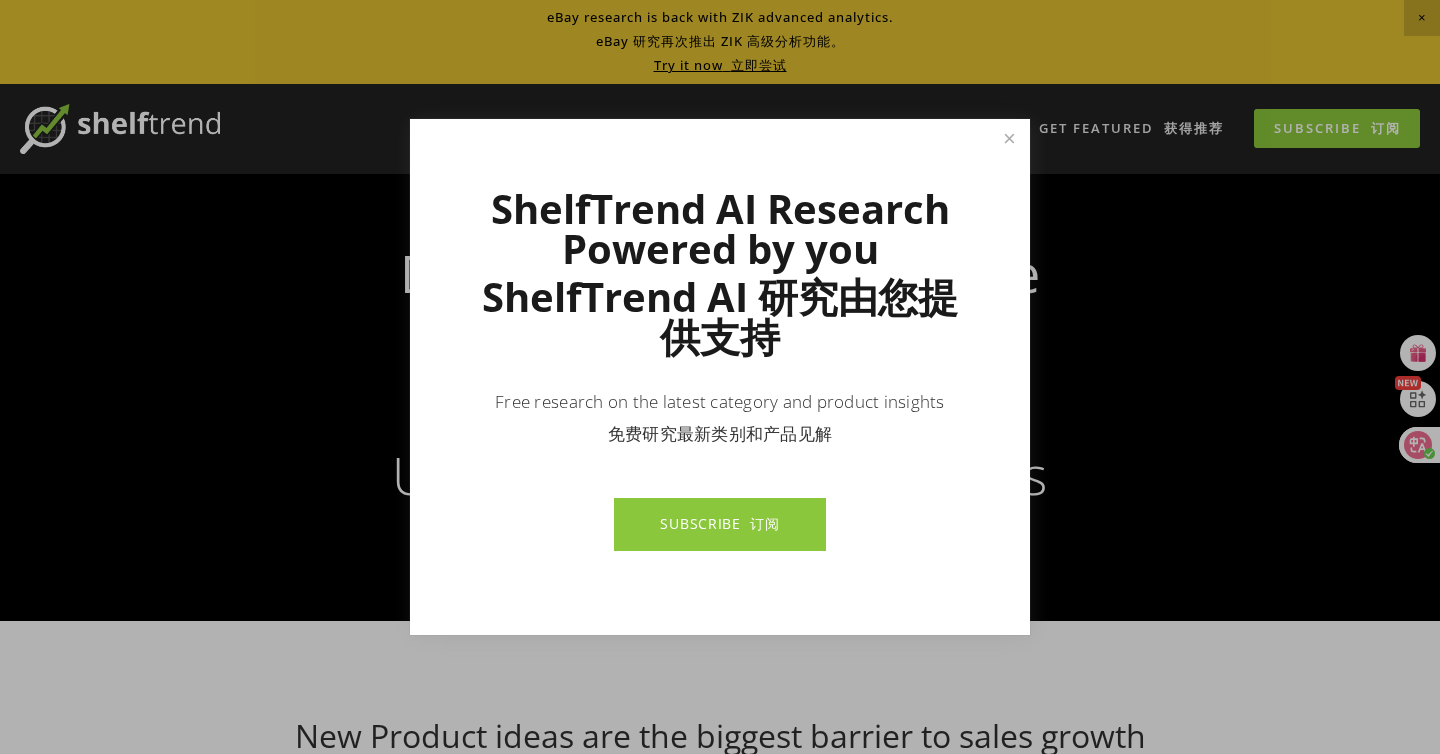 scroll, scrollTop: 0, scrollLeft: 0, axis: both 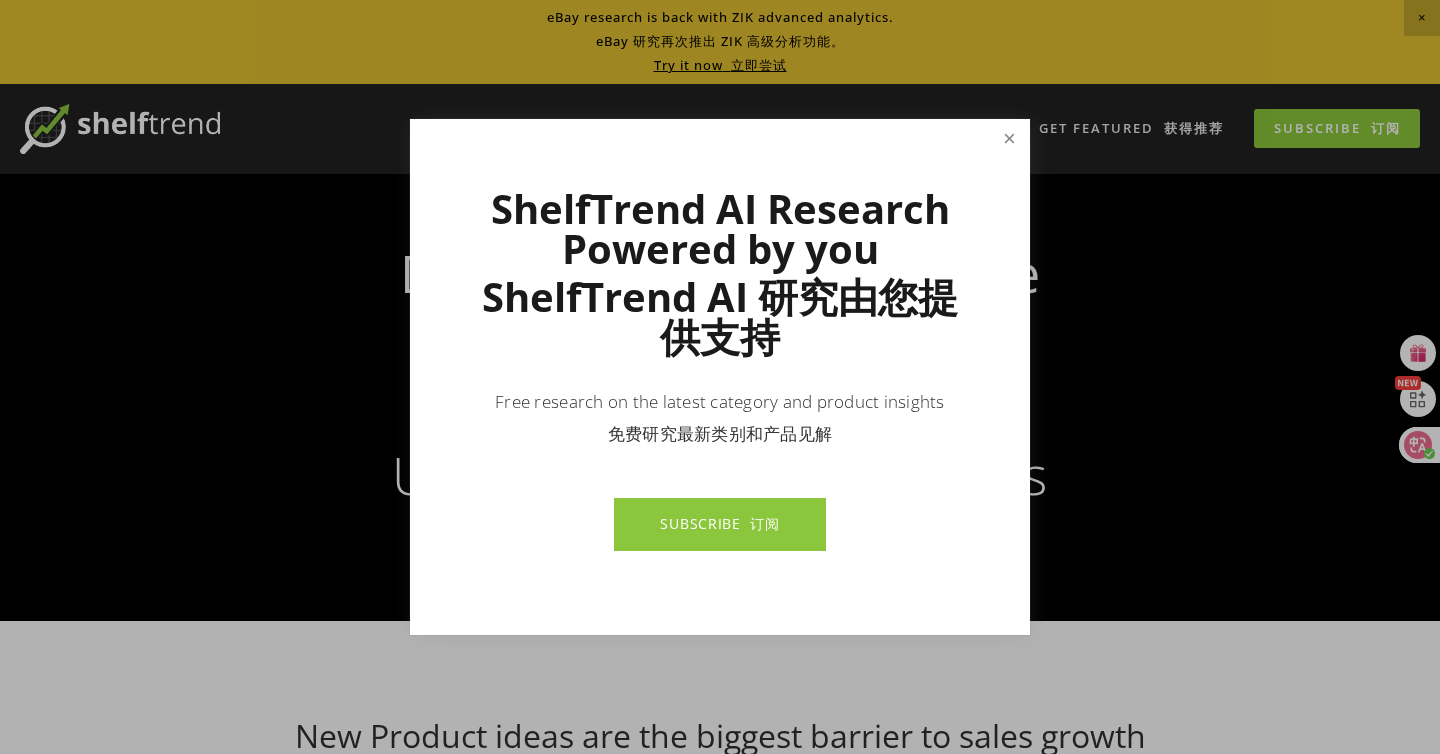 click at bounding box center [1009, 139] 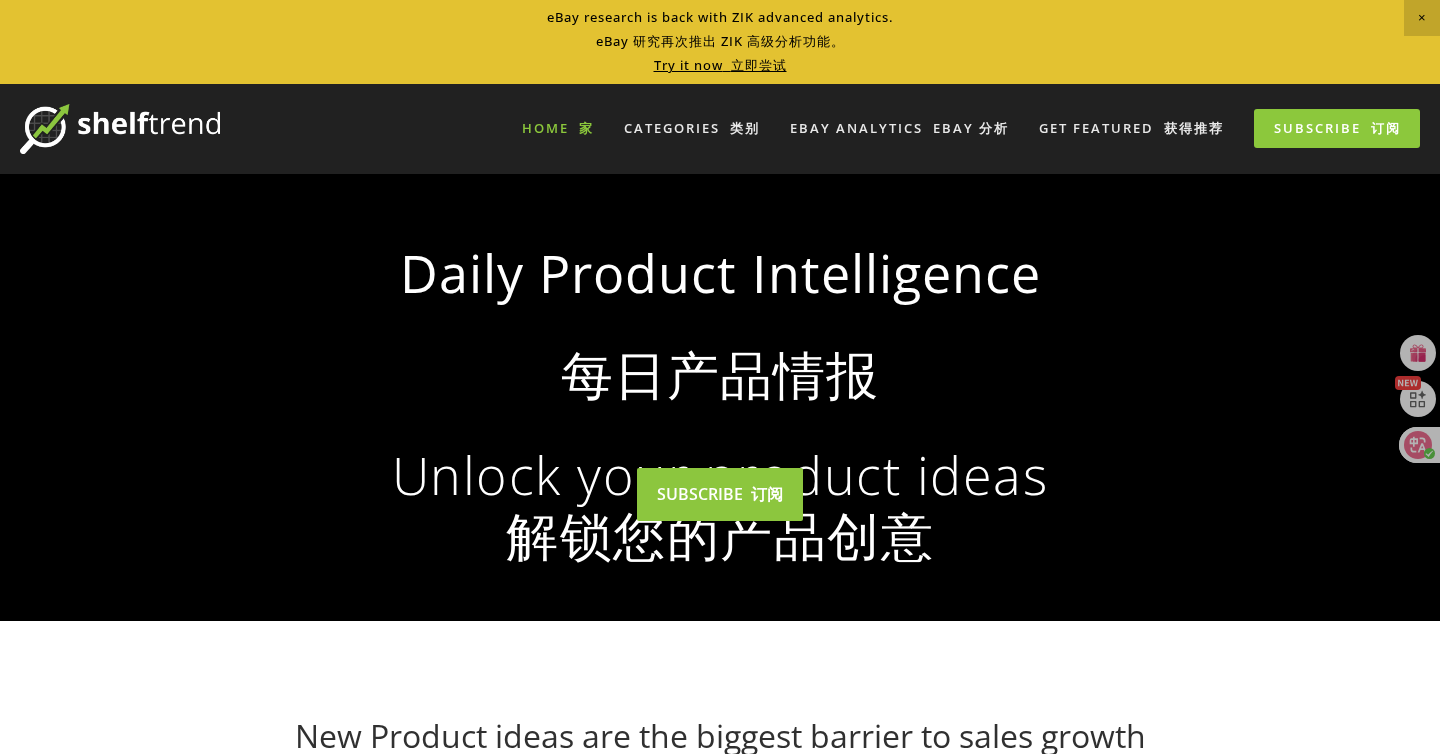 click at bounding box center [1422, 18] 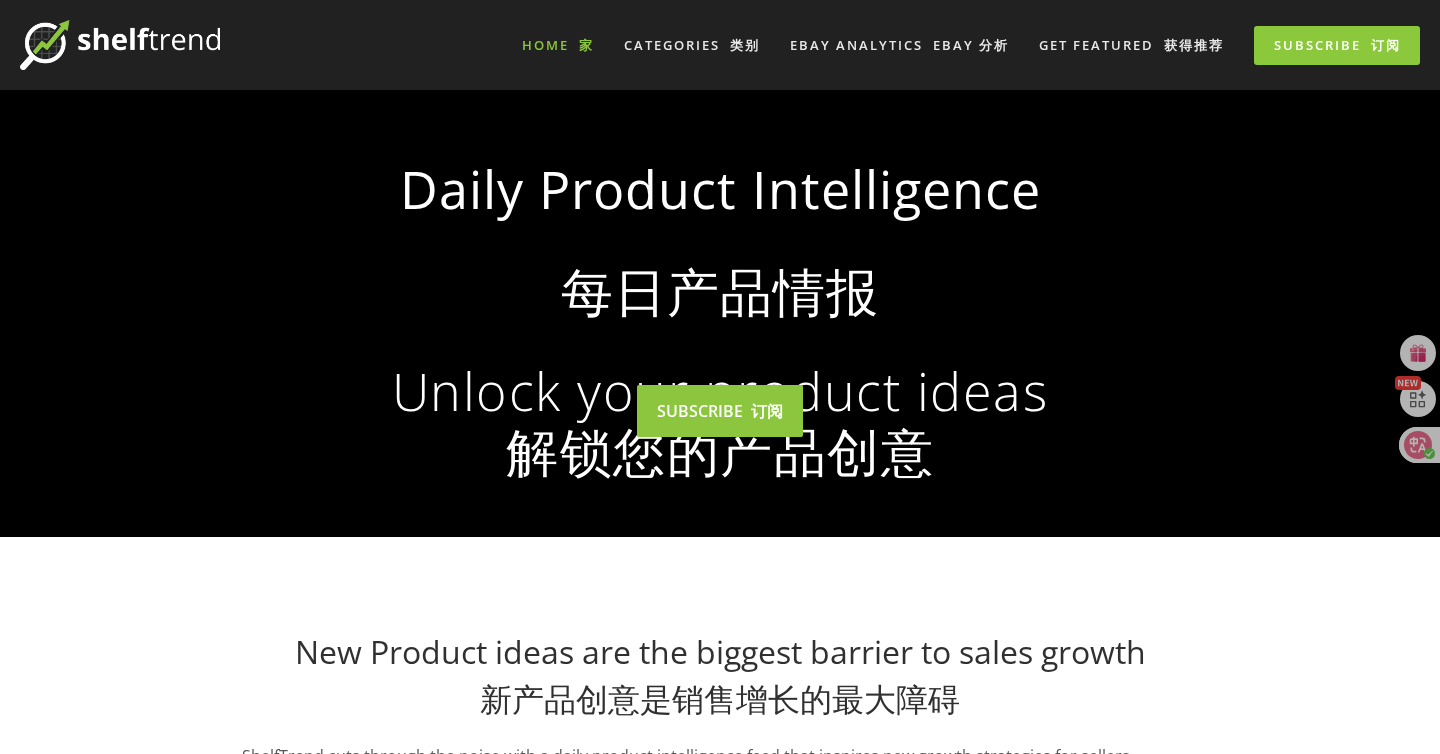 click at bounding box center [720, 313] 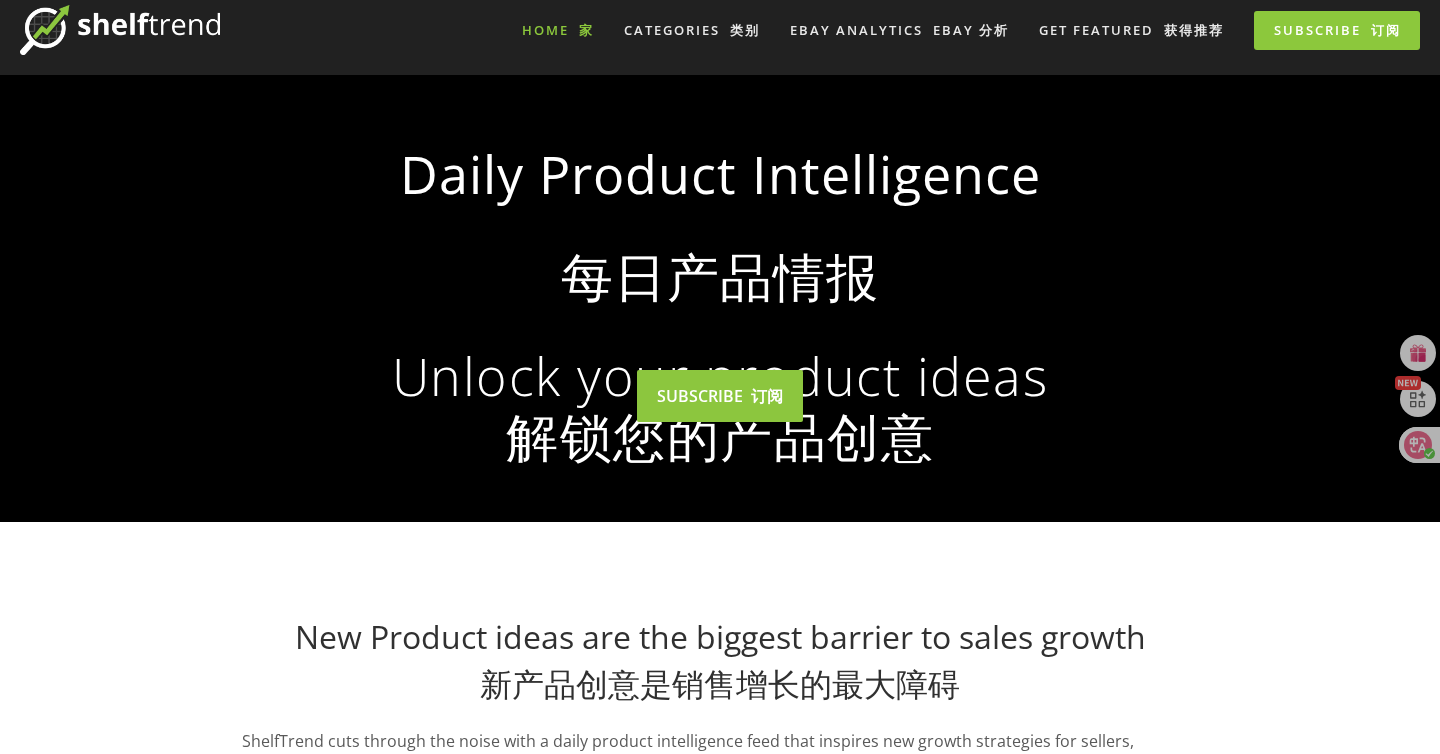 scroll, scrollTop: 16, scrollLeft: 0, axis: vertical 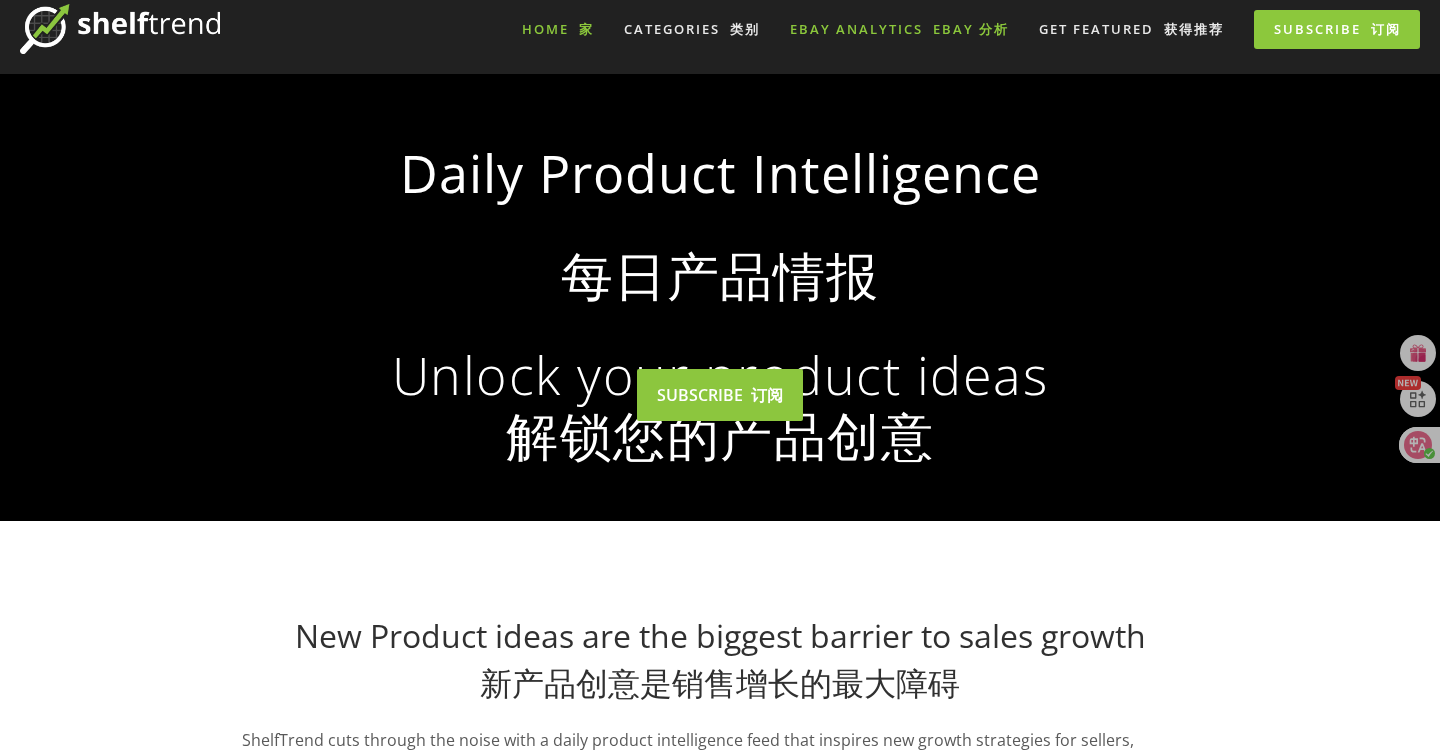 click on "eBay Analytics
eBay 分析" at bounding box center [899, 29] 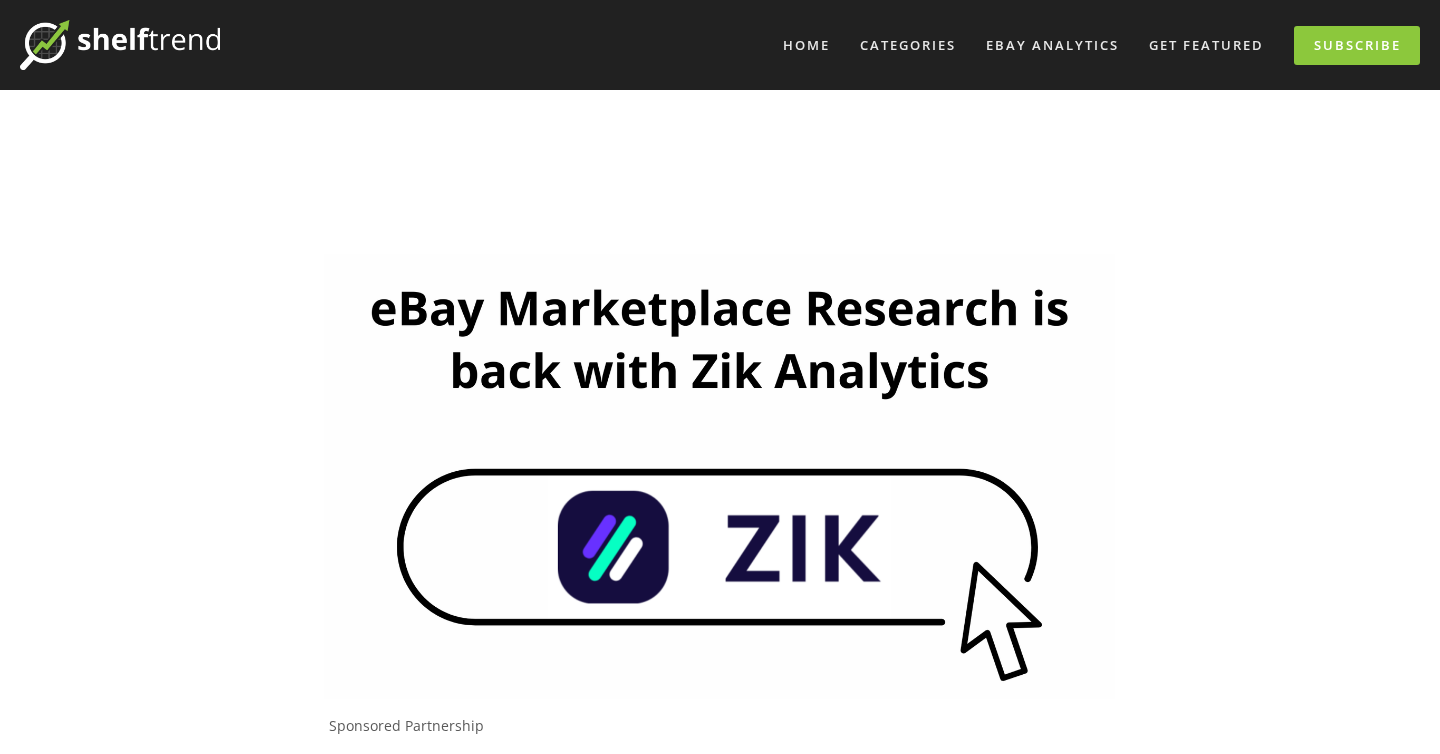 scroll, scrollTop: 0, scrollLeft: 0, axis: both 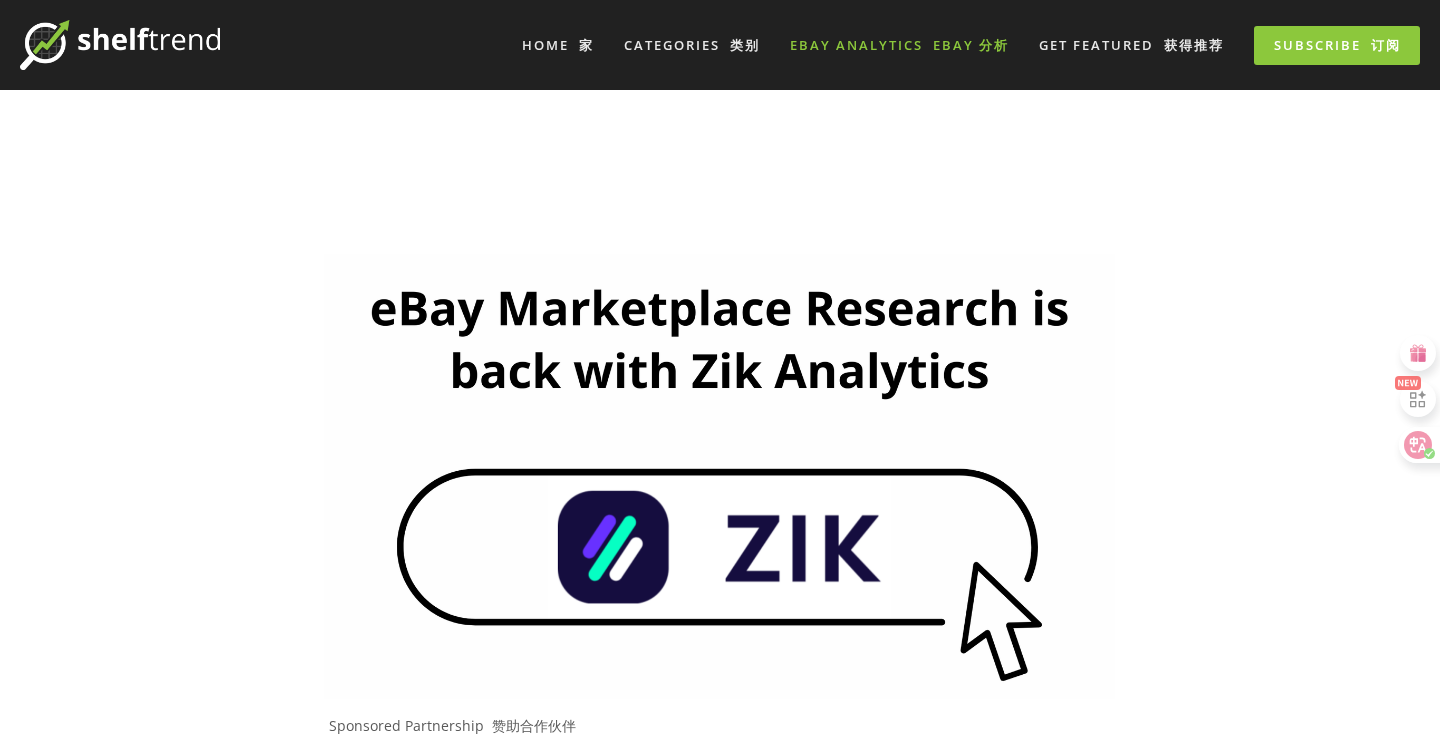 click on "eBay 分析" at bounding box center (971, 45) 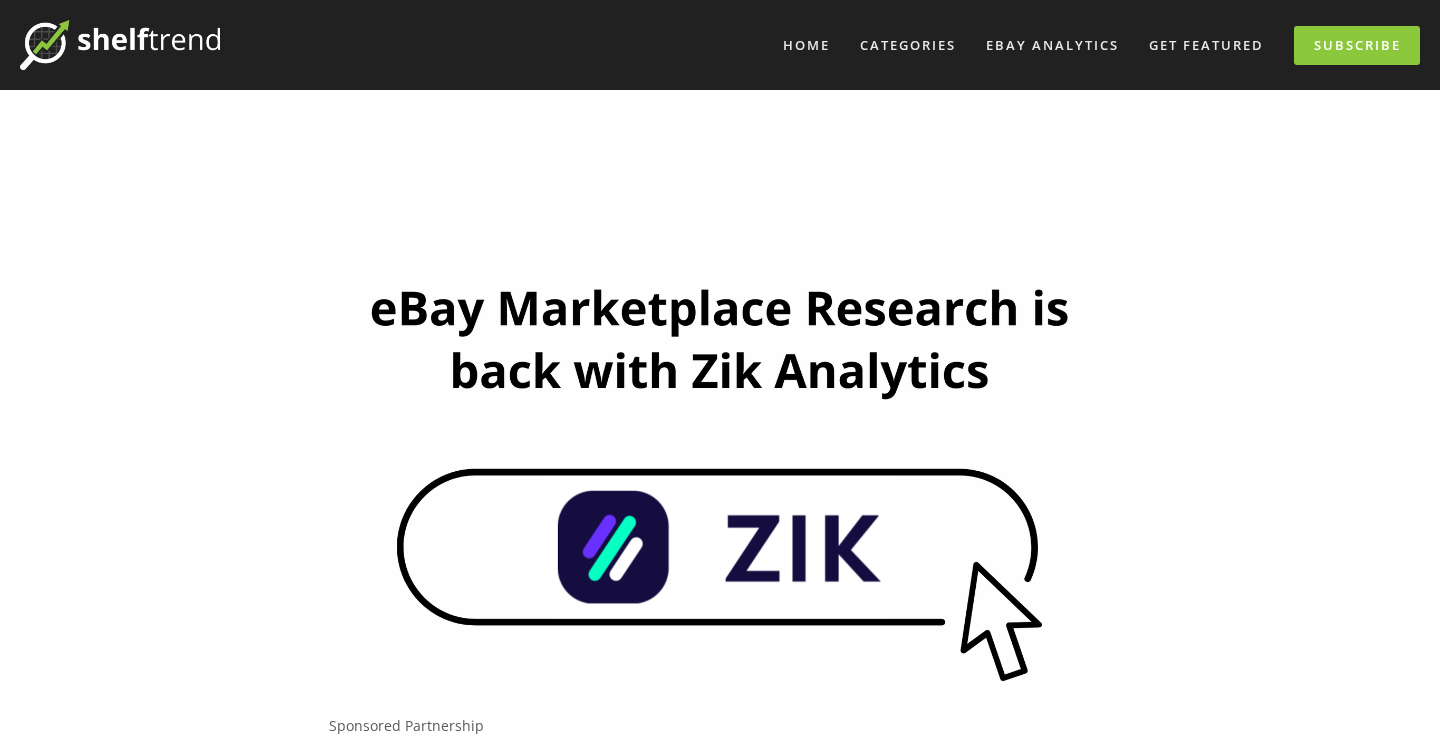scroll, scrollTop: 0, scrollLeft: 0, axis: both 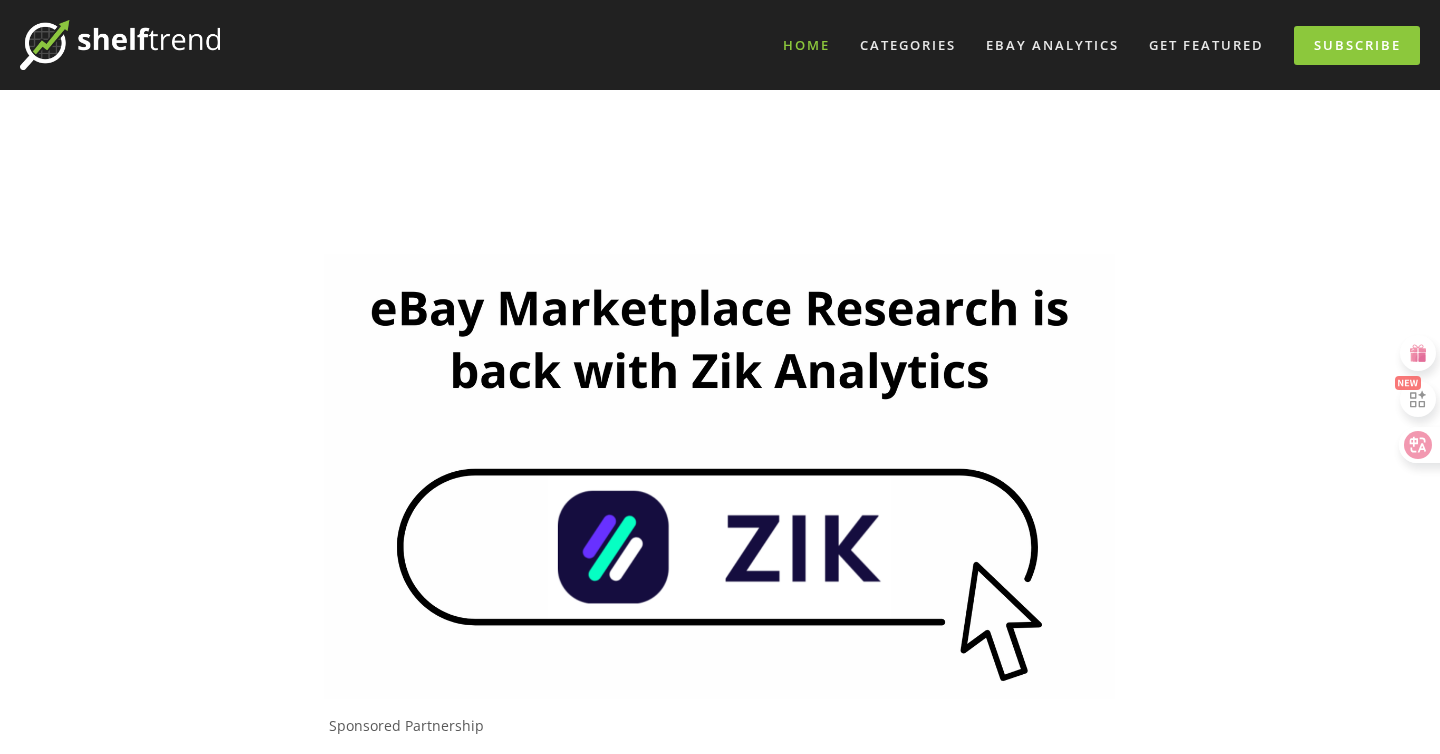 click on "Home" at bounding box center (806, 45) 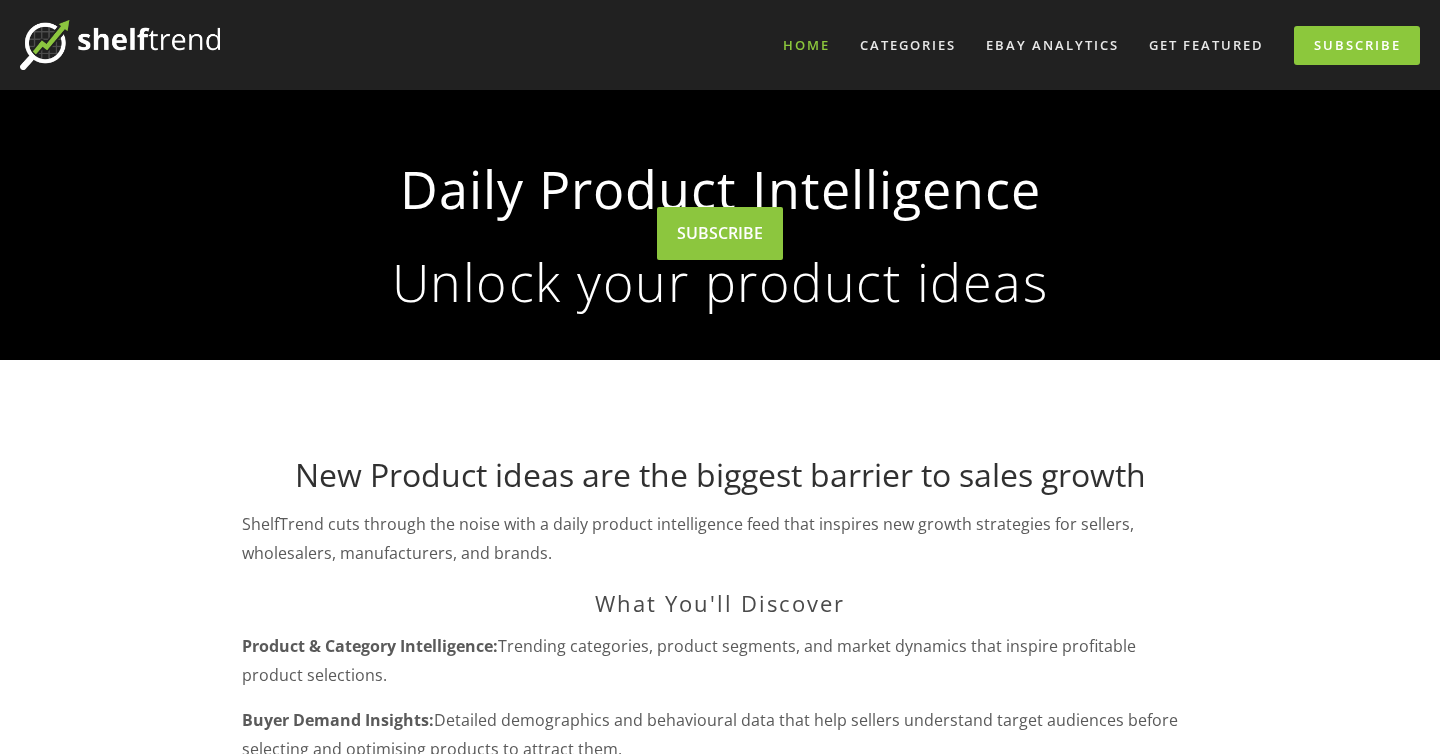 scroll, scrollTop: 0, scrollLeft: 0, axis: both 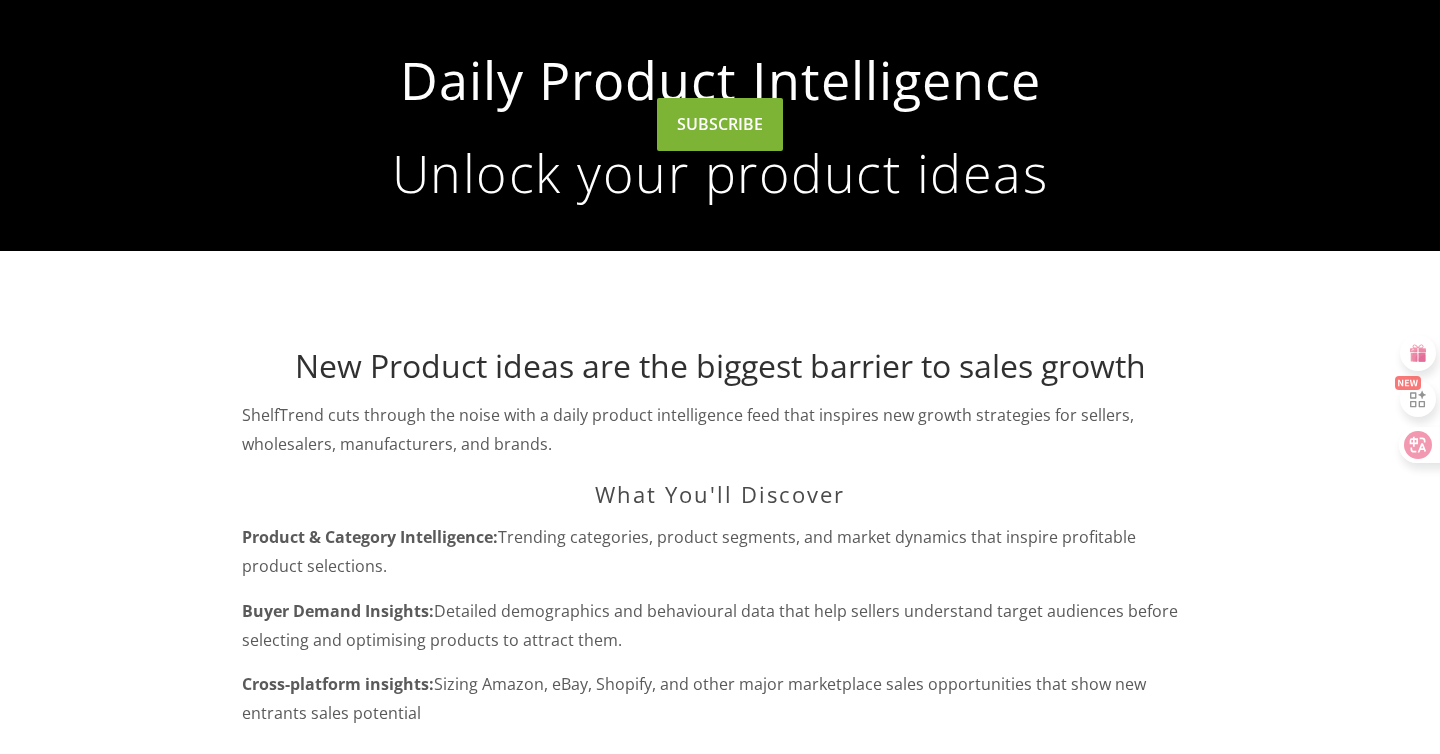 click on "SUBSCRIBE" at bounding box center (720, 124) 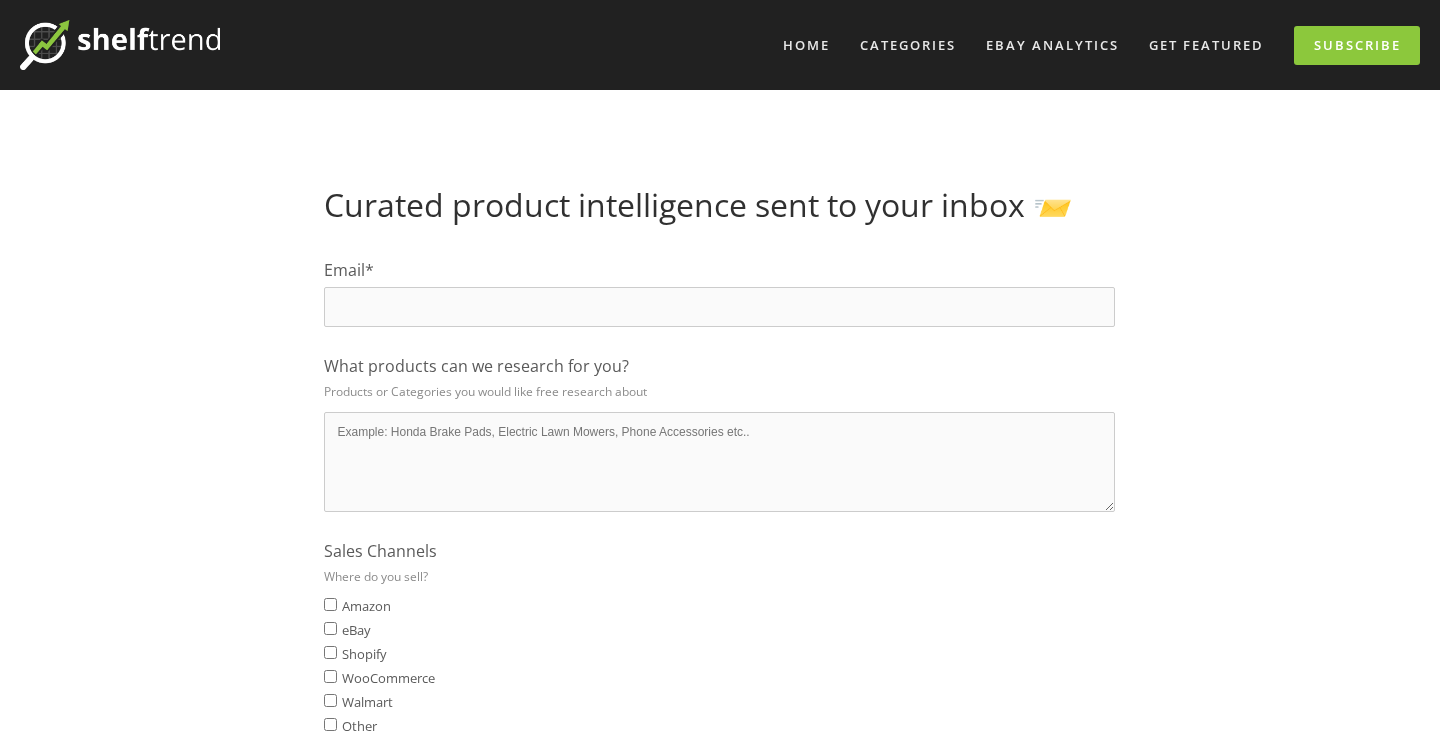 scroll, scrollTop: 0, scrollLeft: 0, axis: both 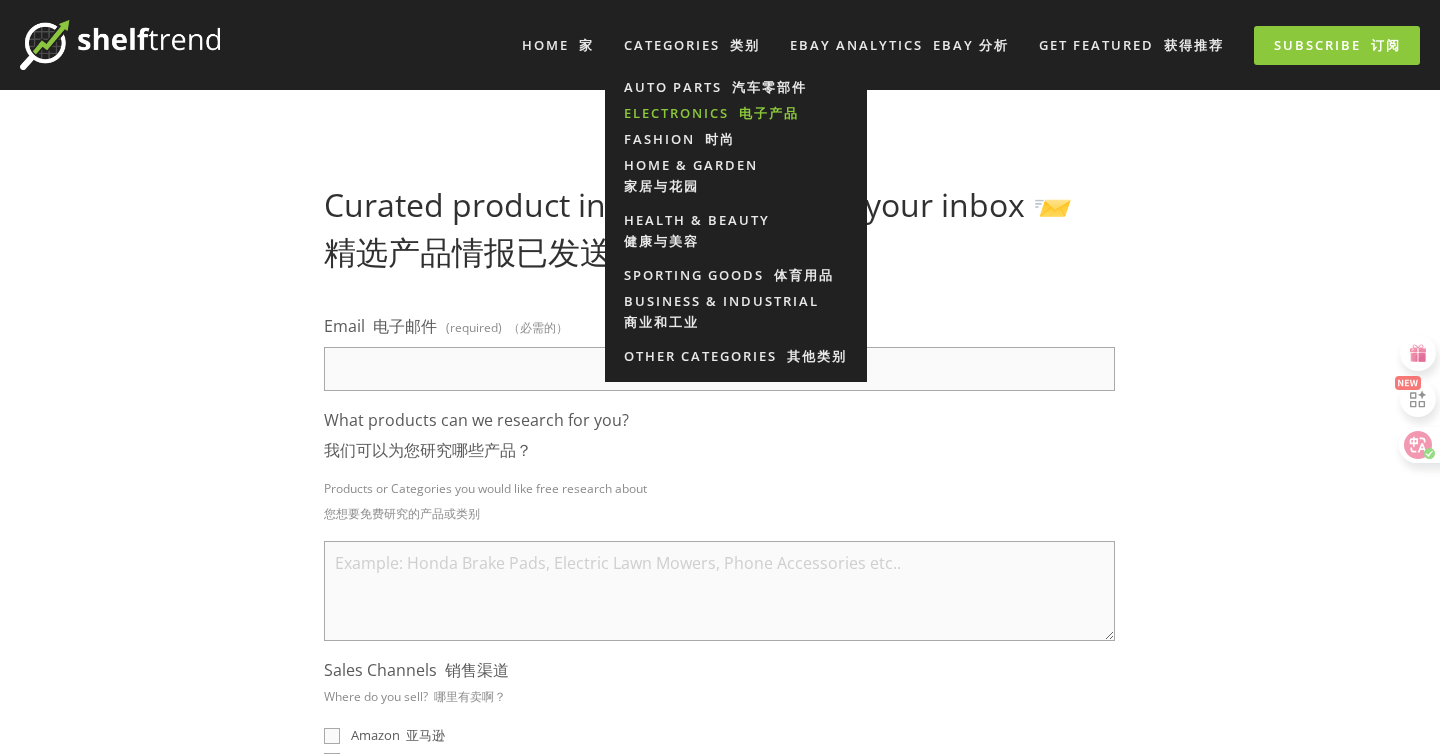 click on "Electronics
电子产品" at bounding box center (736, 113) 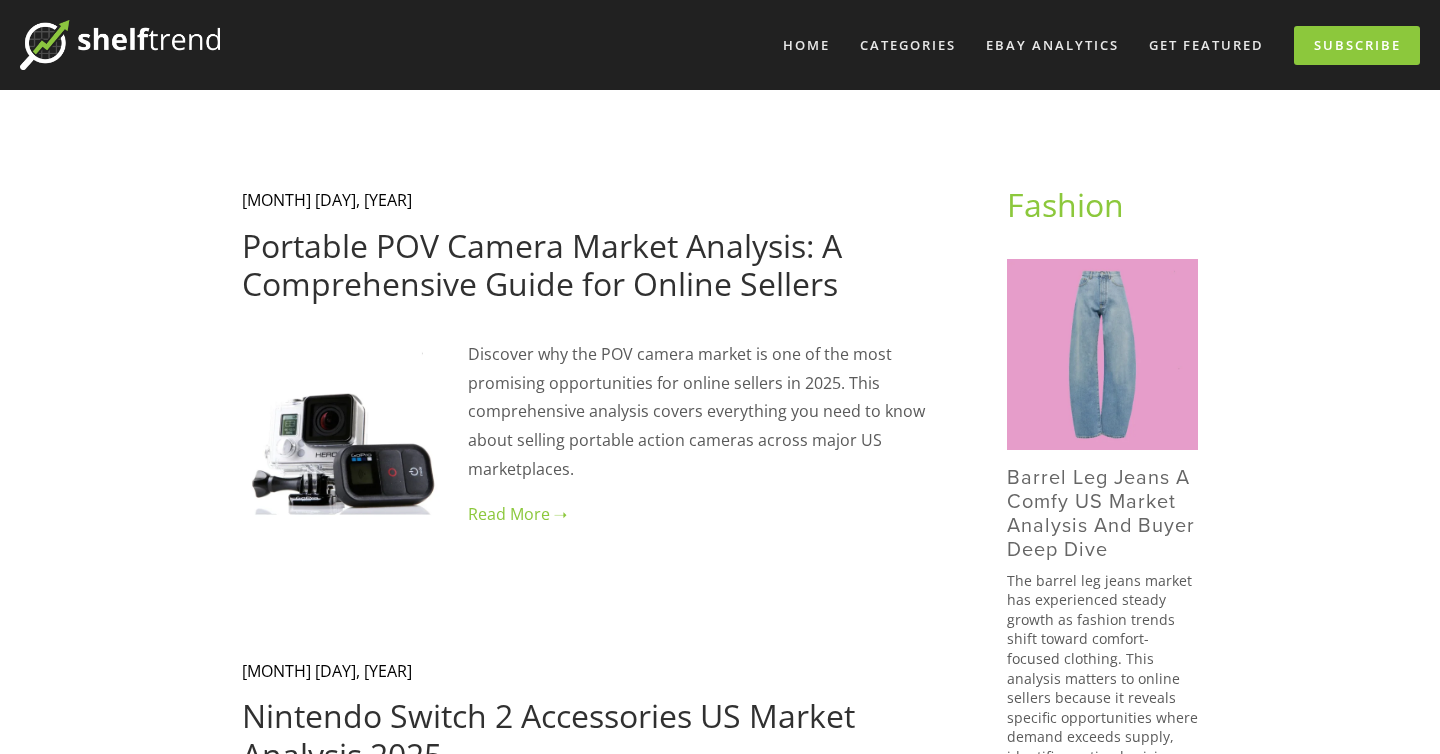 scroll, scrollTop: 0, scrollLeft: 0, axis: both 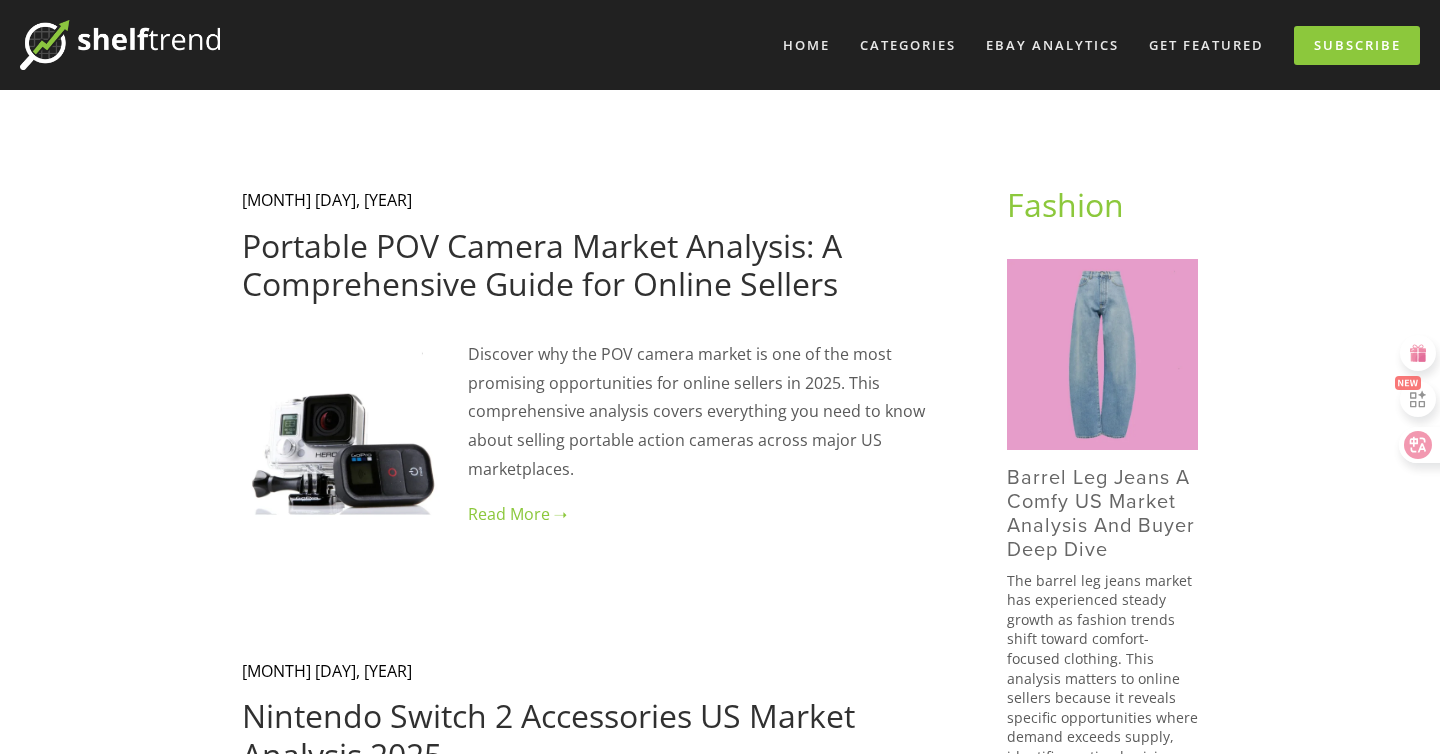click at bounding box center [592, 514] 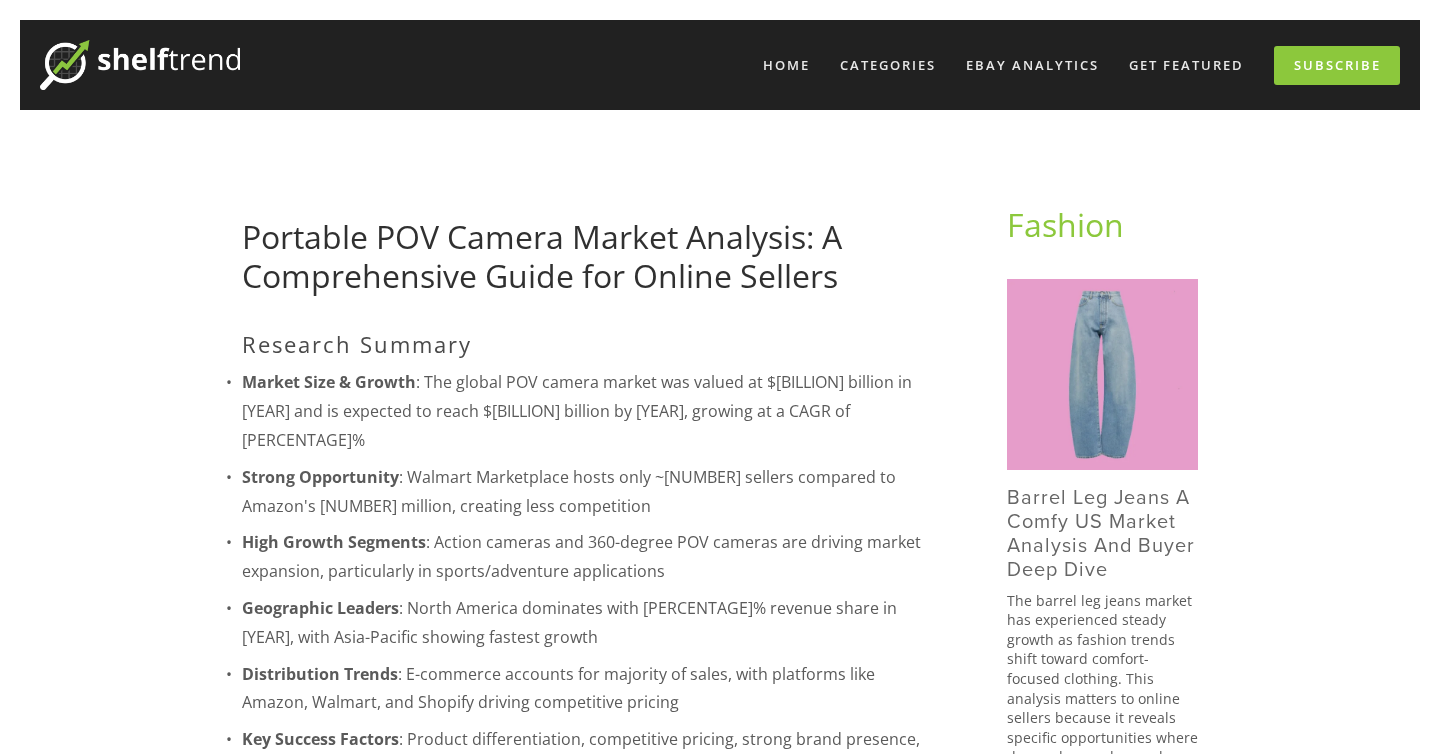 scroll, scrollTop: 0, scrollLeft: 0, axis: both 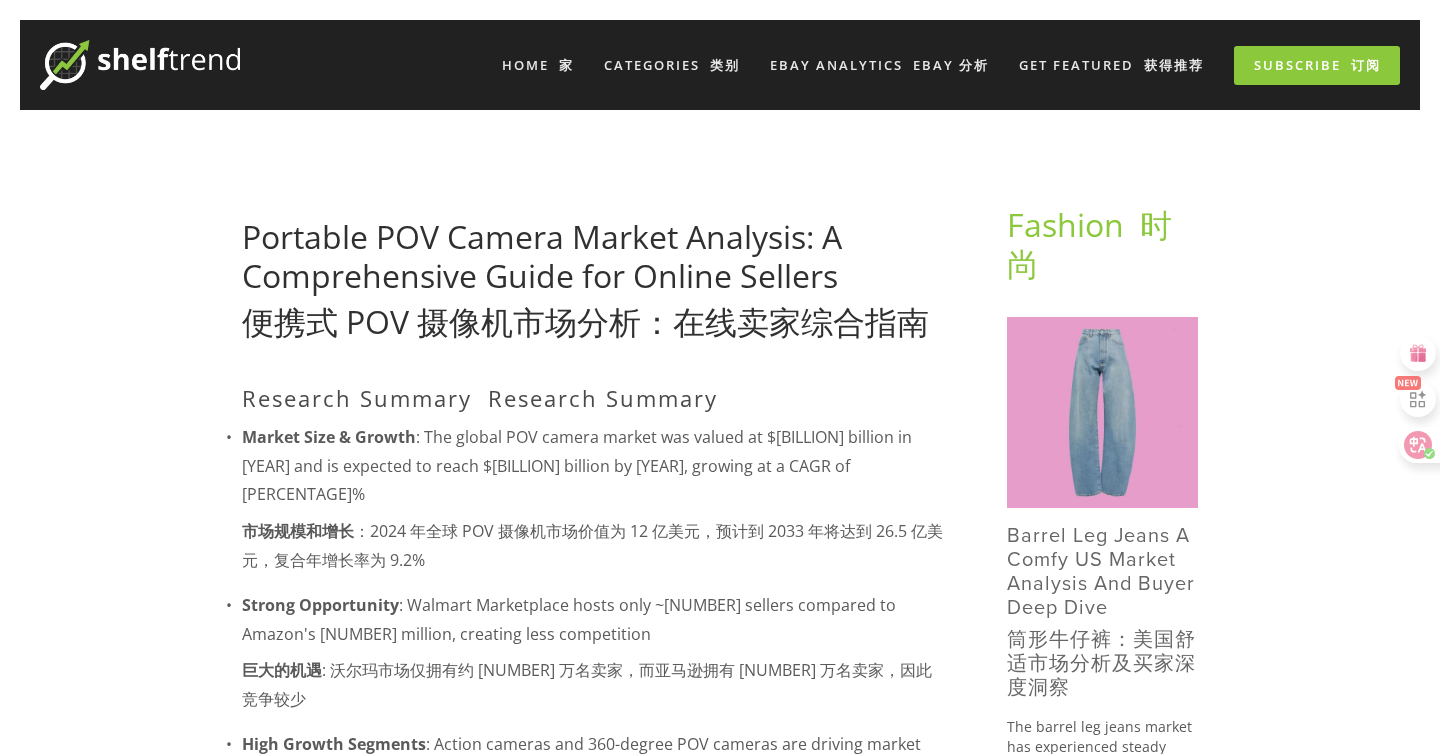 click on "Home
家
Categories    类别
Auto Parts
汽车零部件
Electronics
电子产品
Fashion
时尚
家居与花园" at bounding box center (720, 5501) 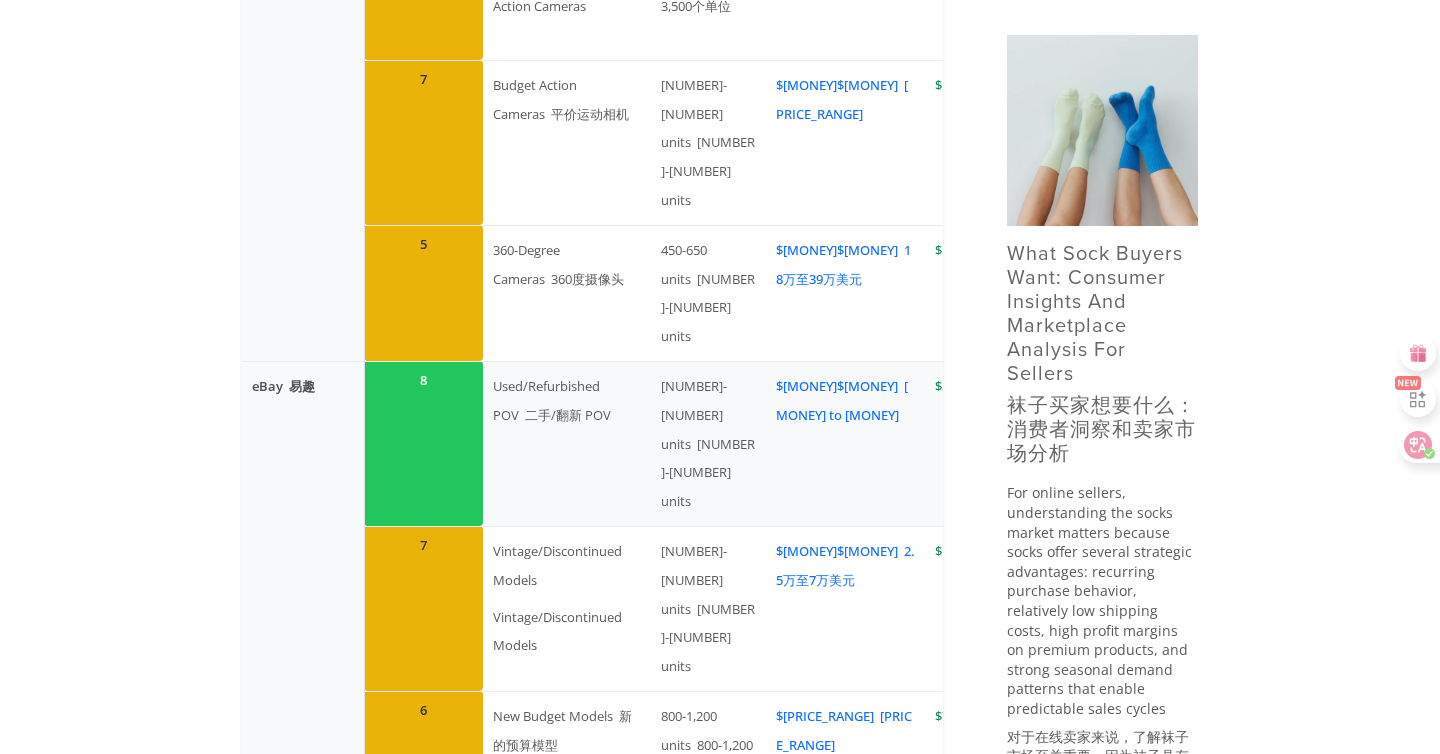 scroll, scrollTop: 2079, scrollLeft: 0, axis: vertical 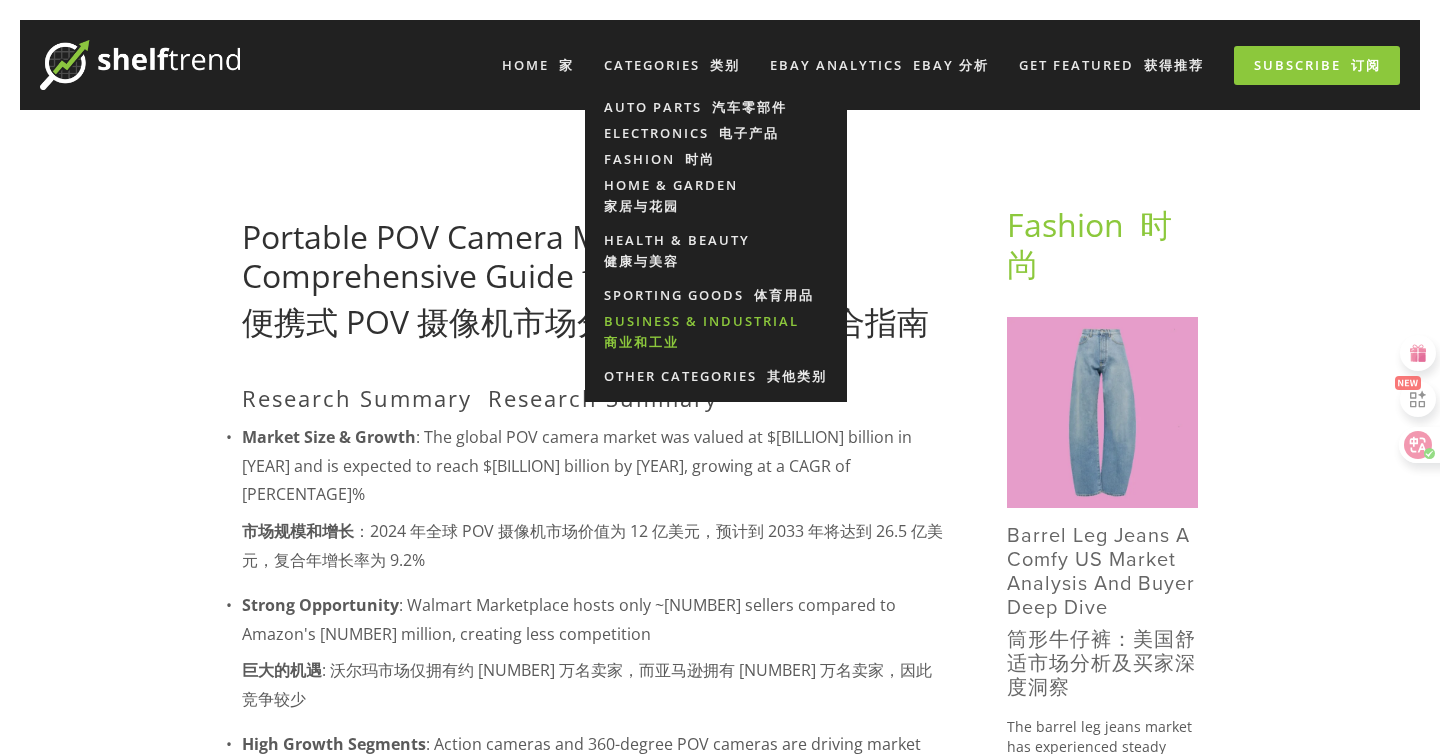 click on "商业和工业" at bounding box center (641, 342) 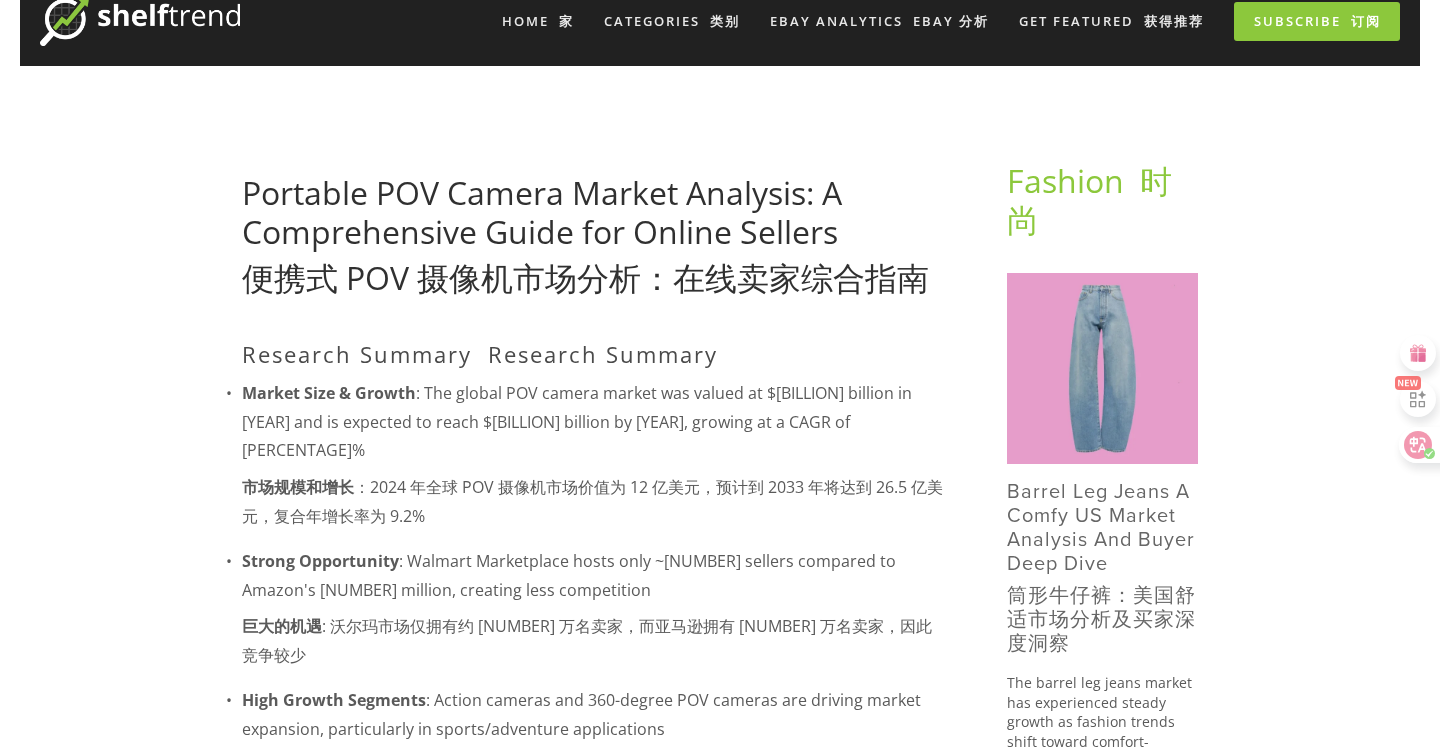 scroll, scrollTop: 48, scrollLeft: 0, axis: vertical 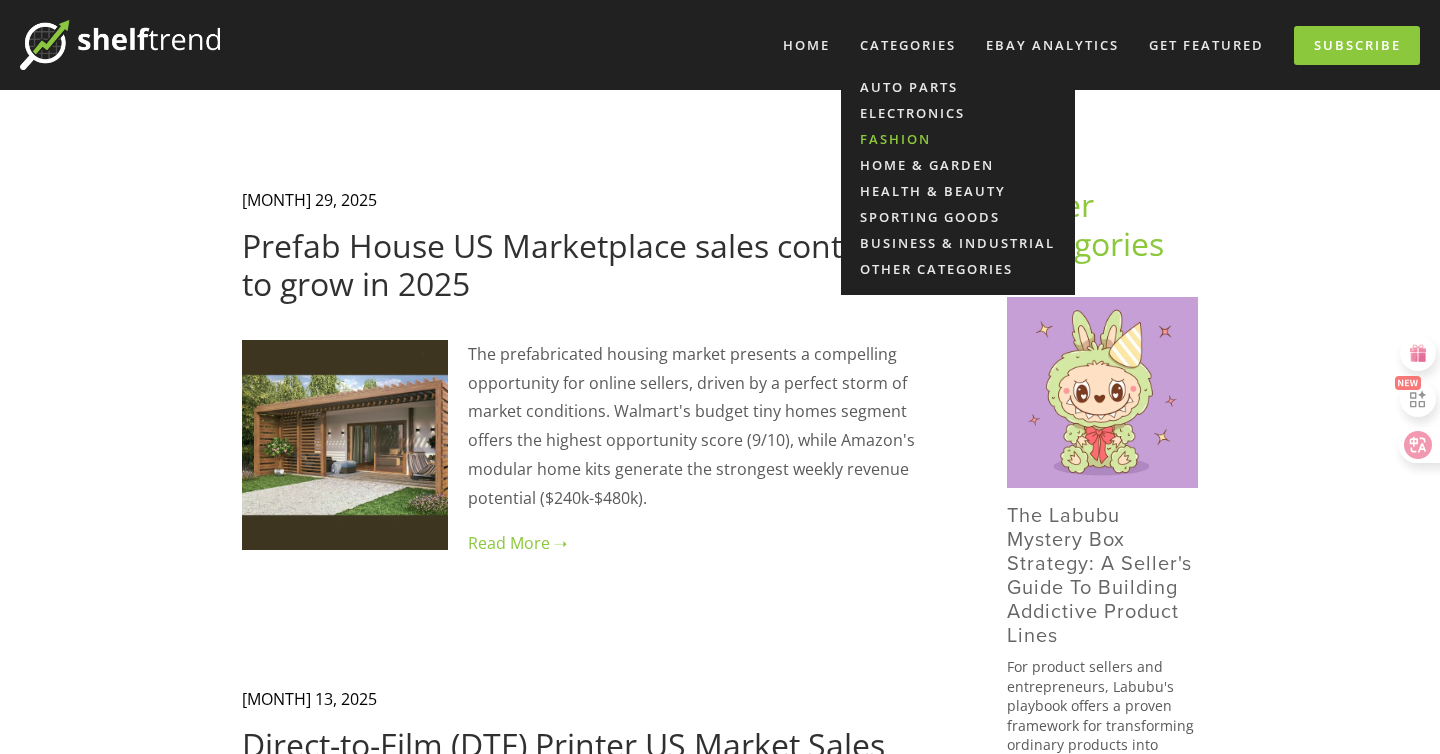 click on "Fashion" at bounding box center [958, 139] 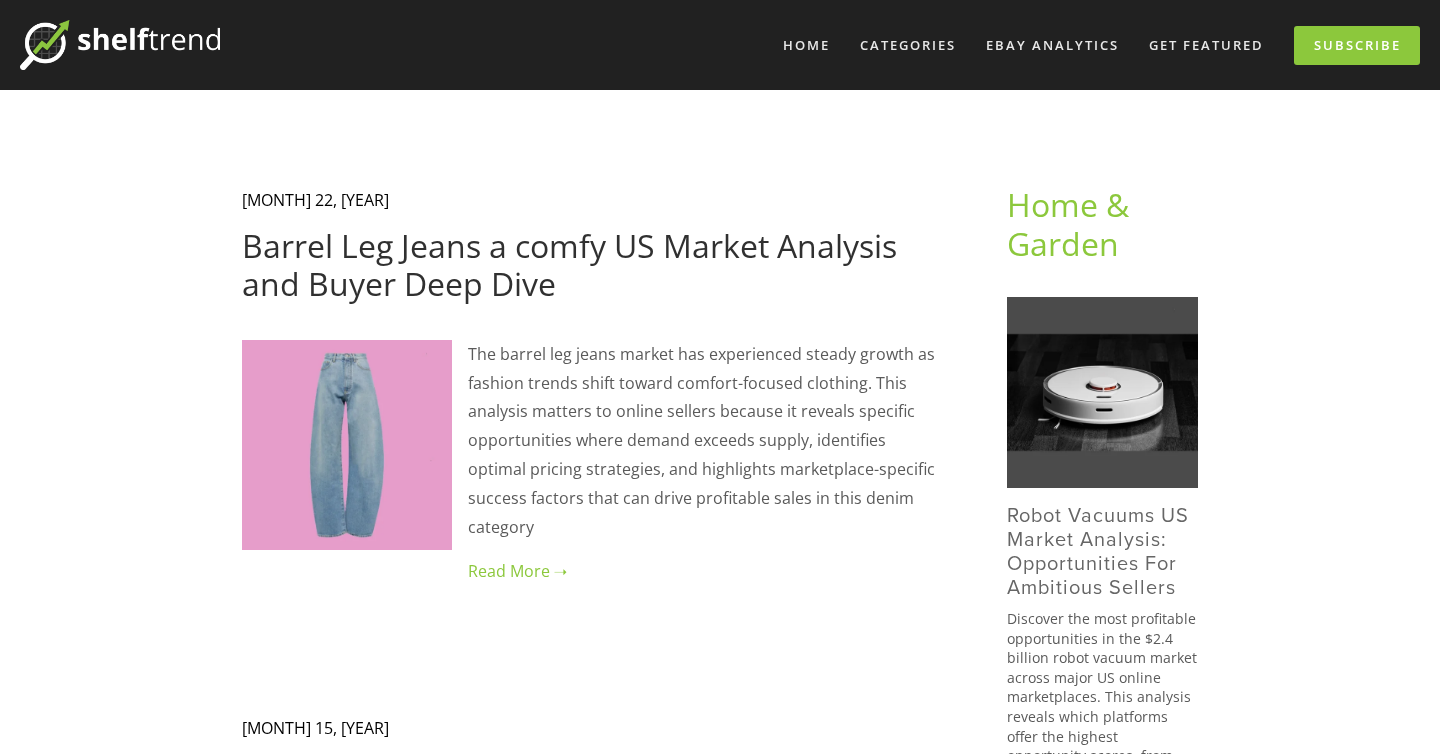 scroll, scrollTop: 0, scrollLeft: 0, axis: both 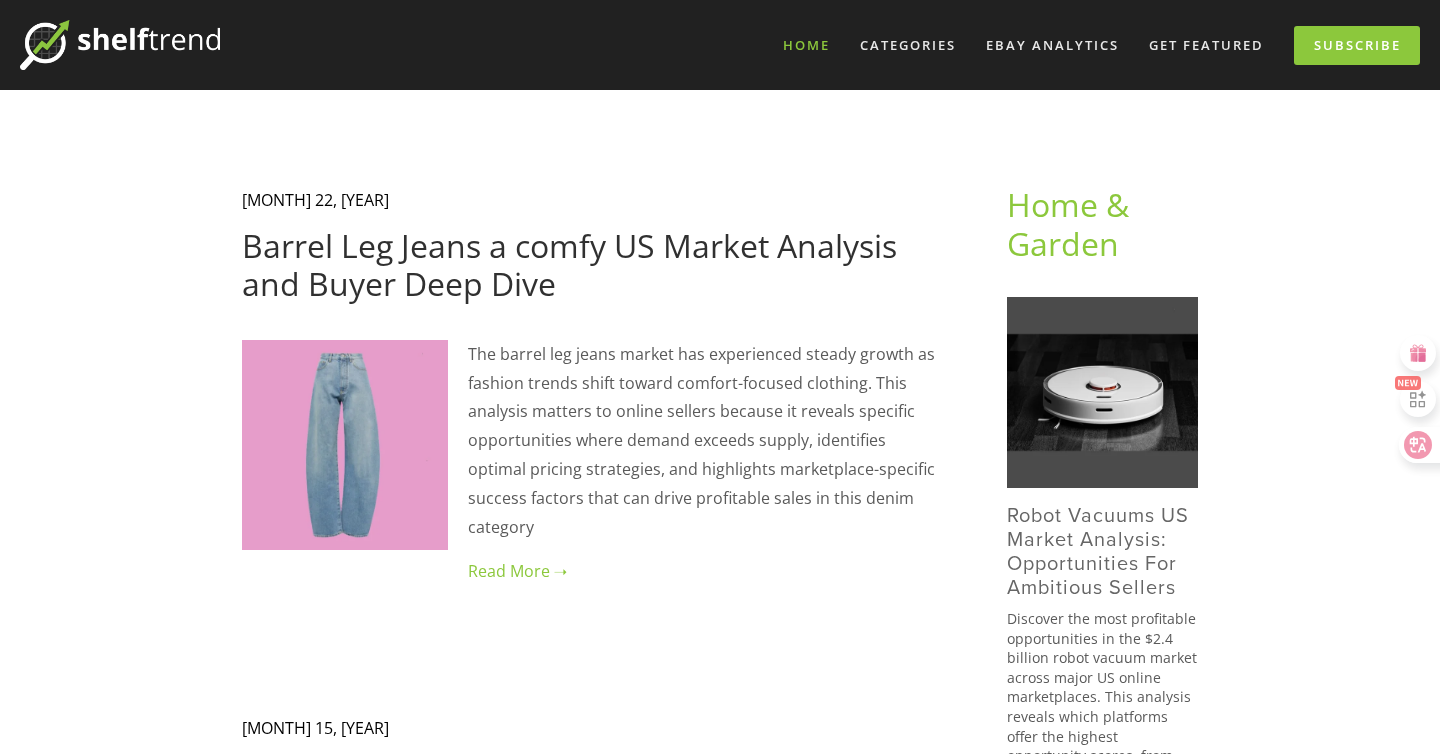 click on "Home" at bounding box center [806, 45] 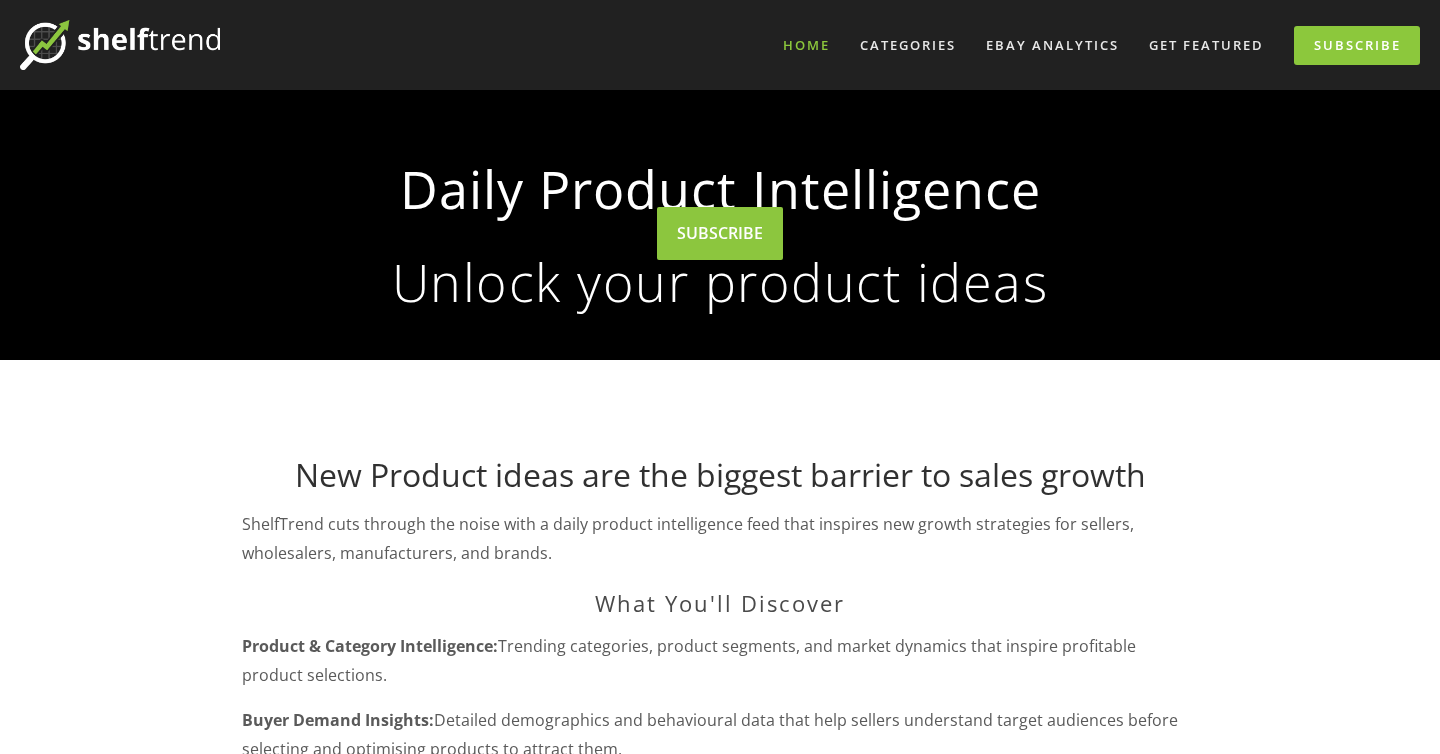 scroll, scrollTop: 0, scrollLeft: 0, axis: both 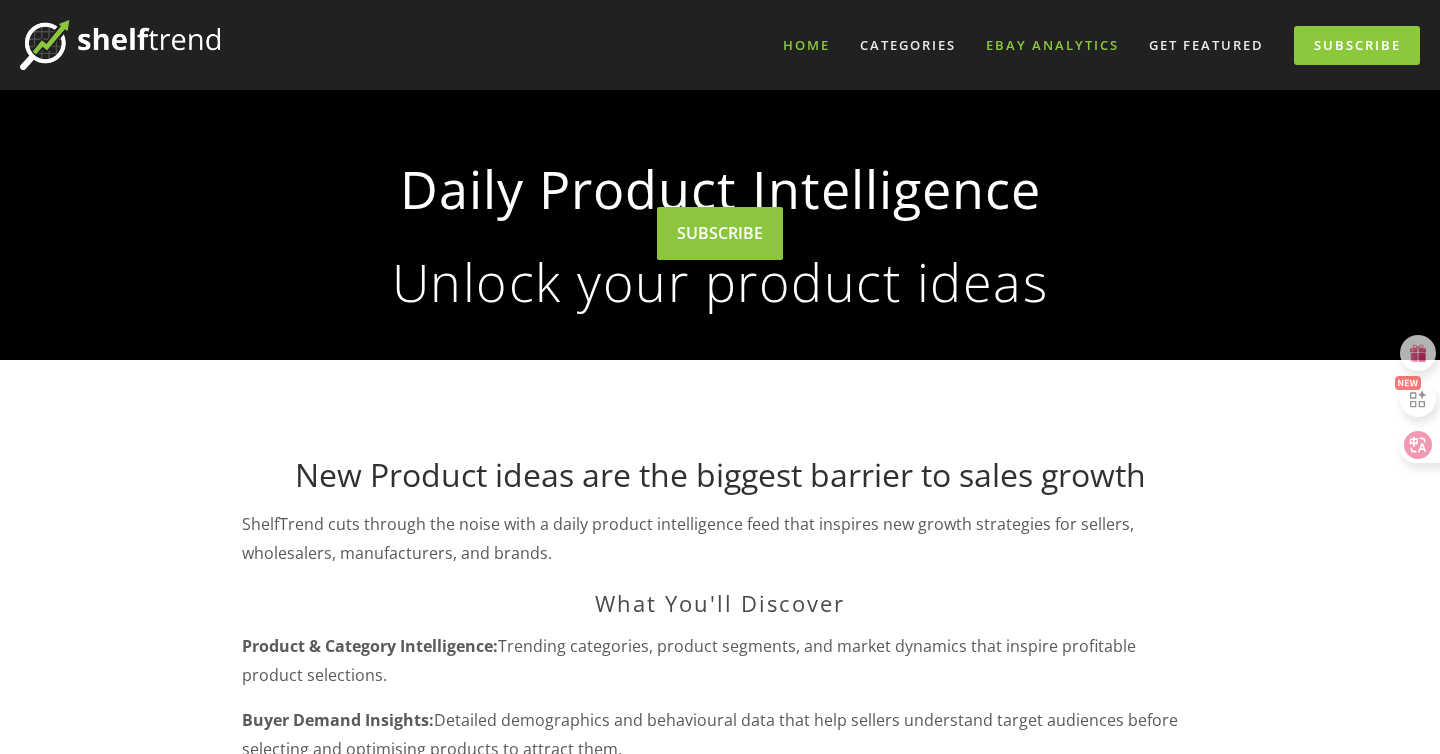 click on "eBay Analytics" at bounding box center [1052, 45] 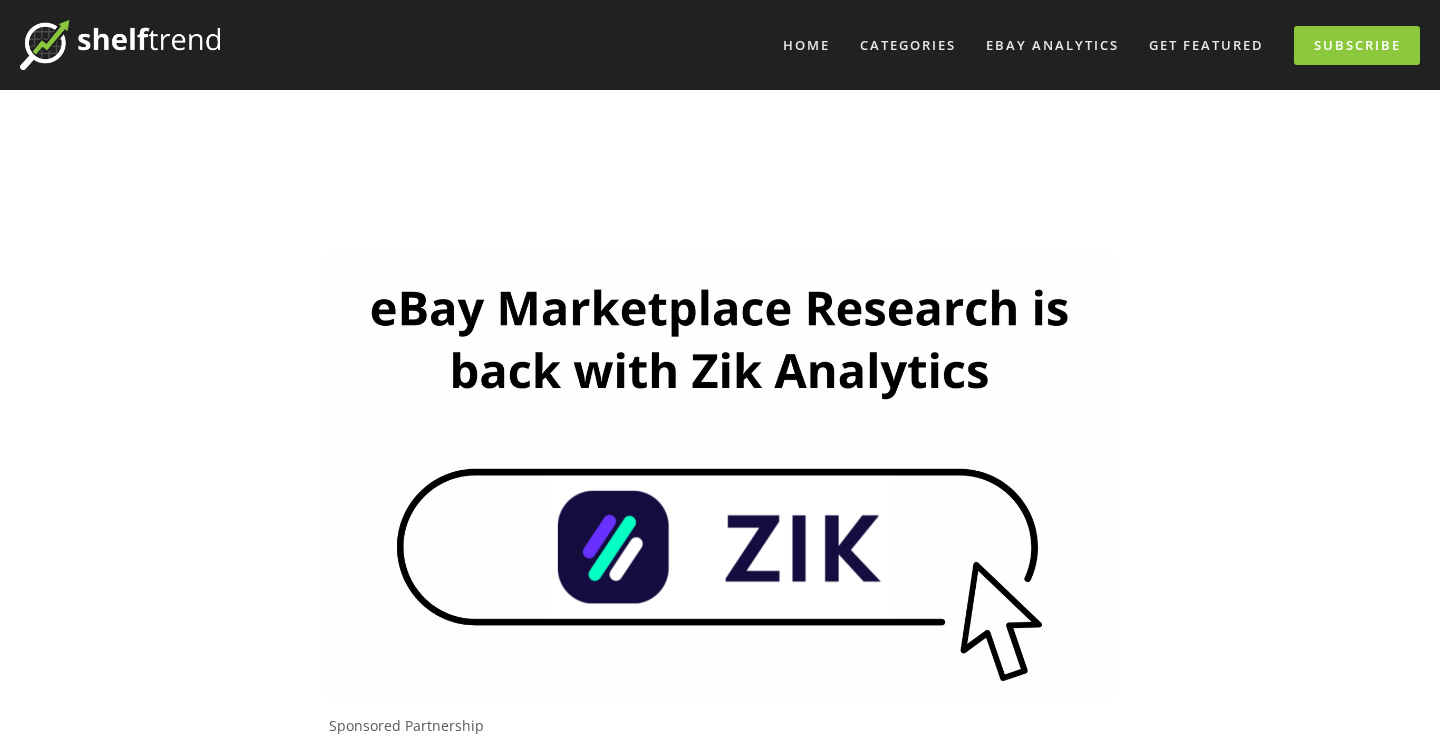 scroll, scrollTop: 0, scrollLeft: 0, axis: both 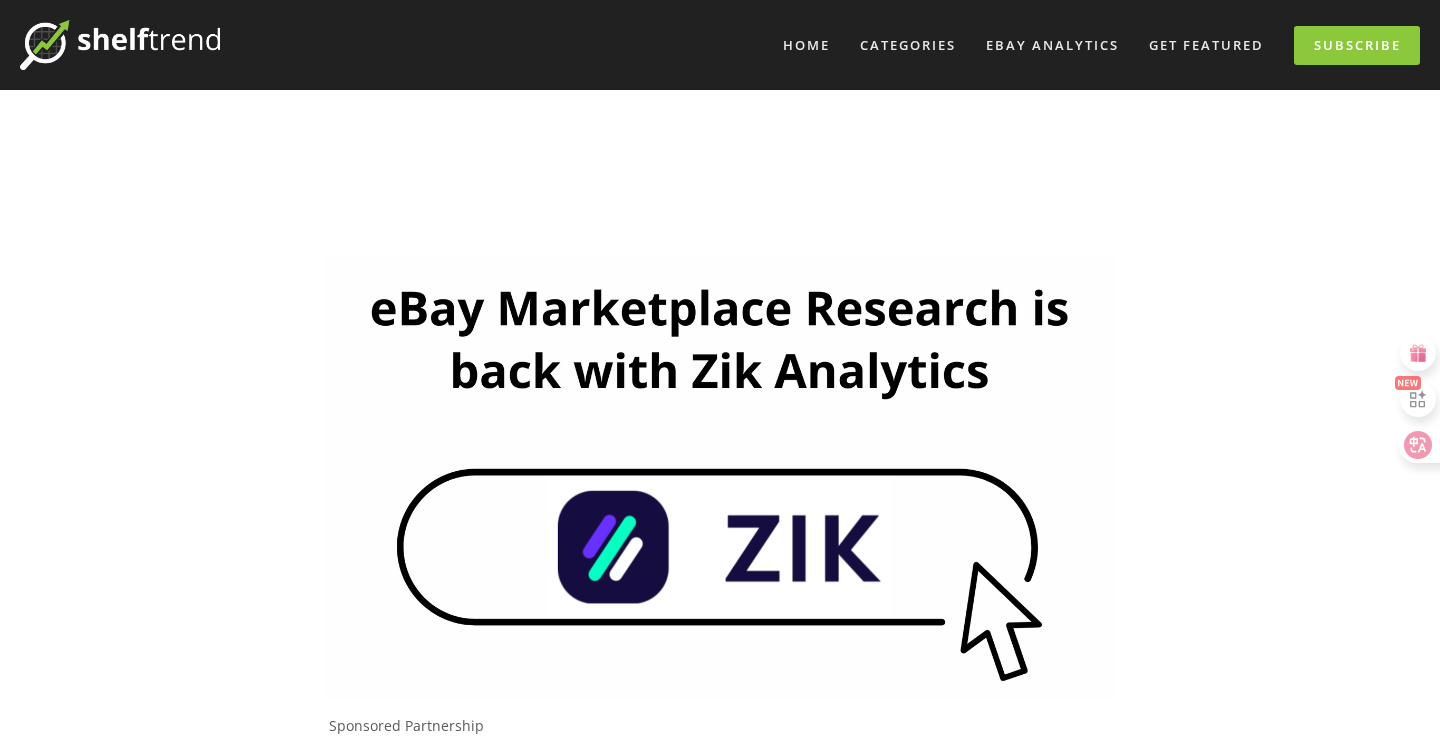 click at bounding box center [719, 476] 